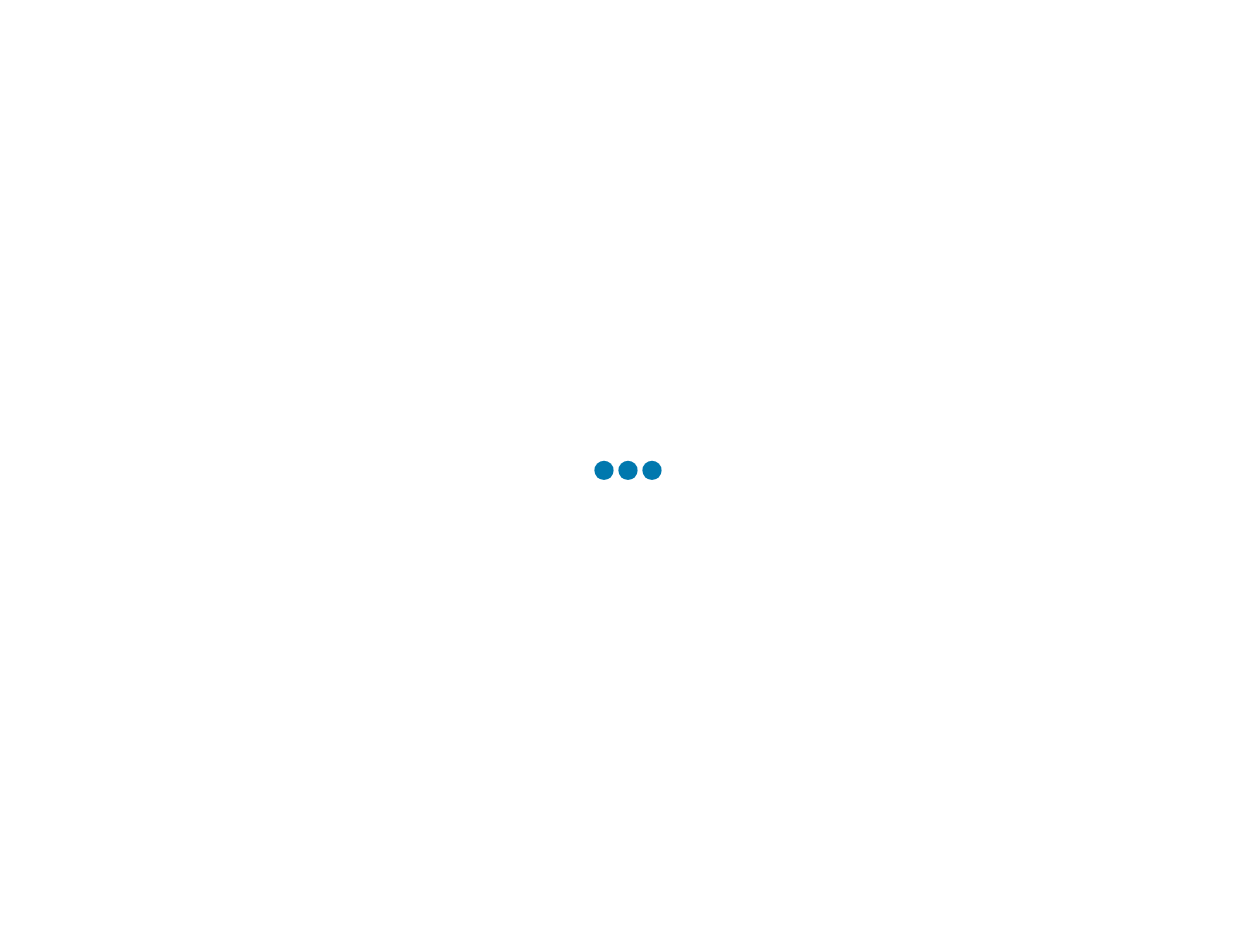 scroll, scrollTop: 0, scrollLeft: 0, axis: both 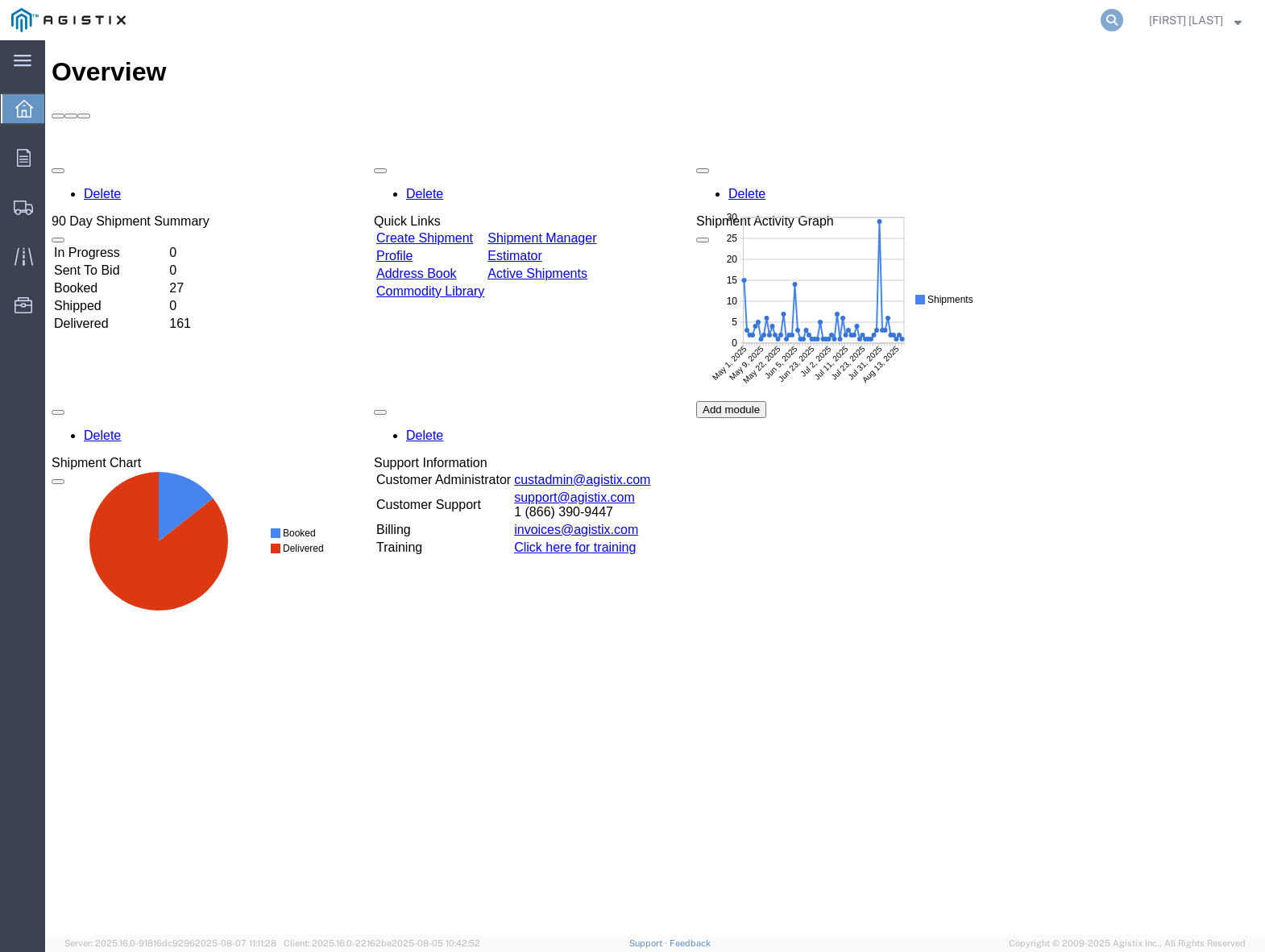 click 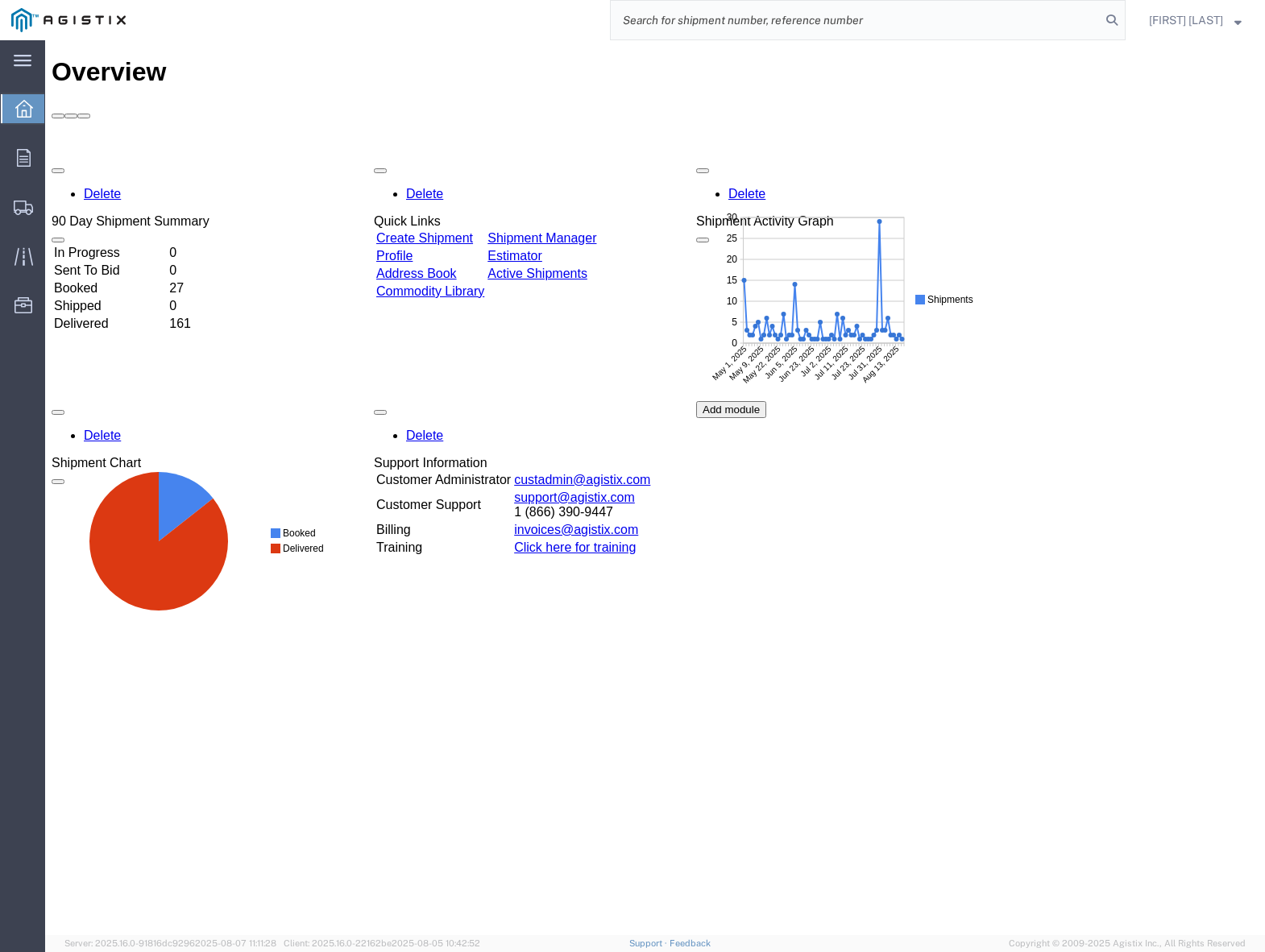 paste on "[NUMBER]" 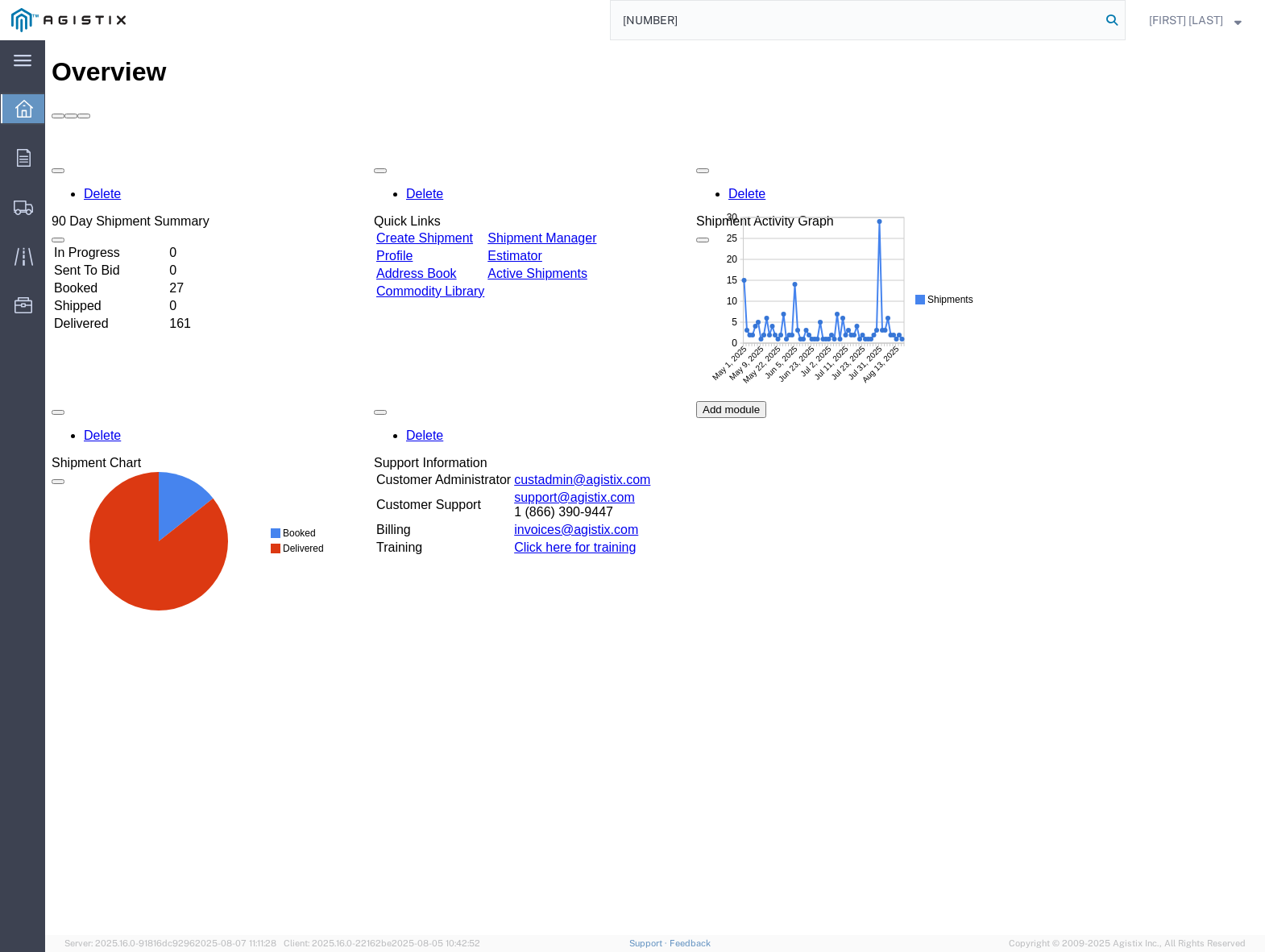 type on "[NUMBER]" 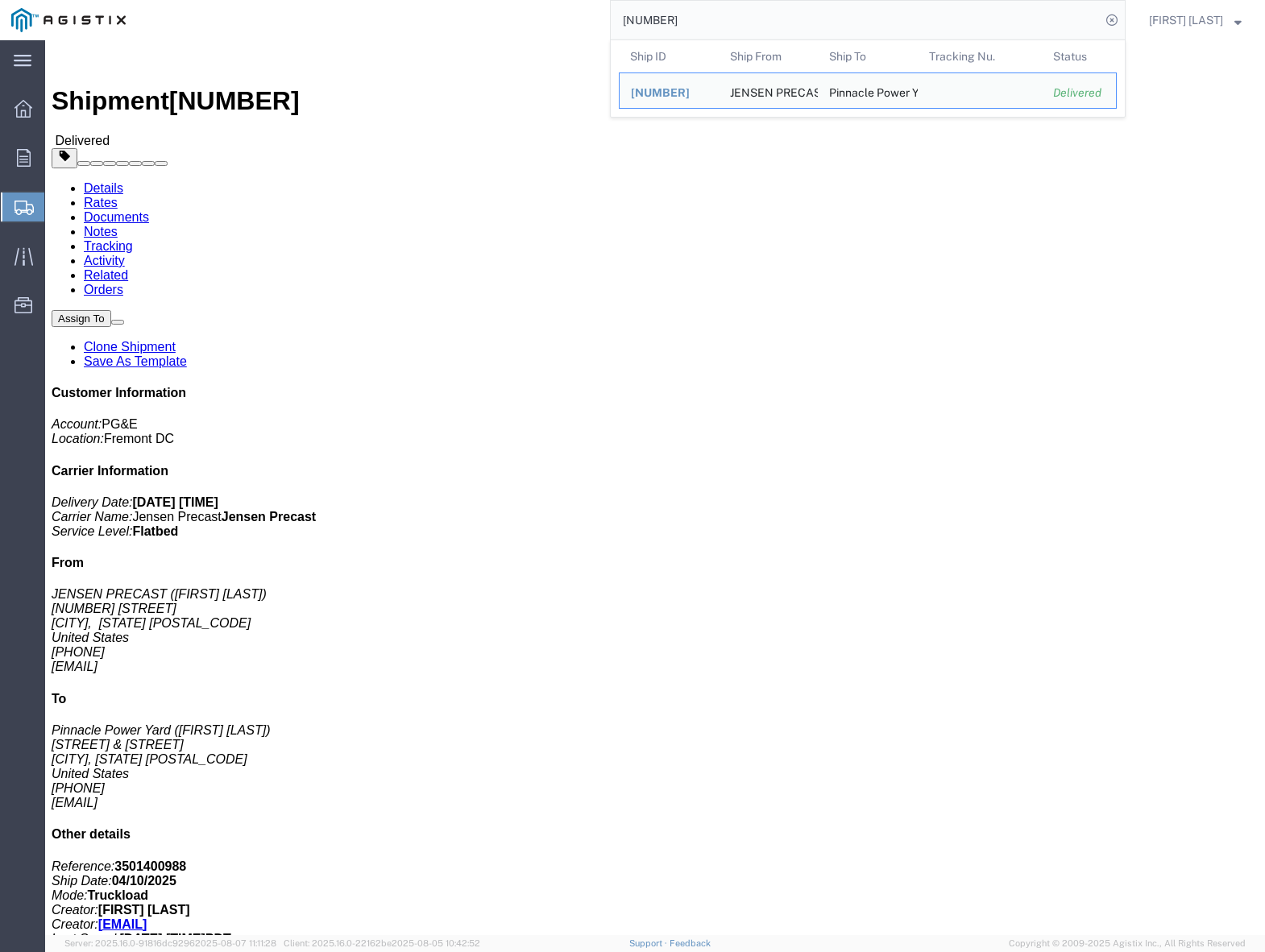click on "Clone Shipment" 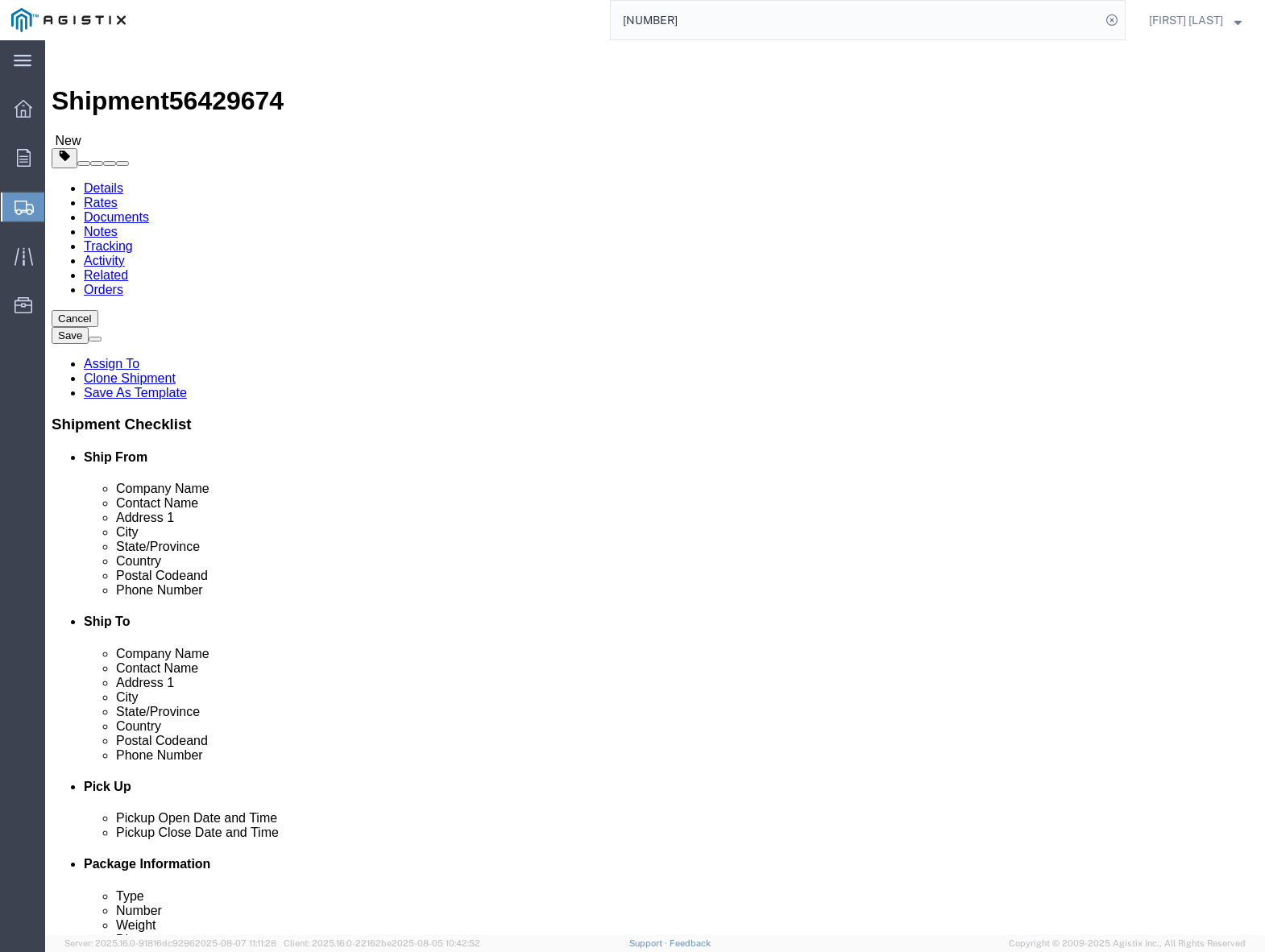select 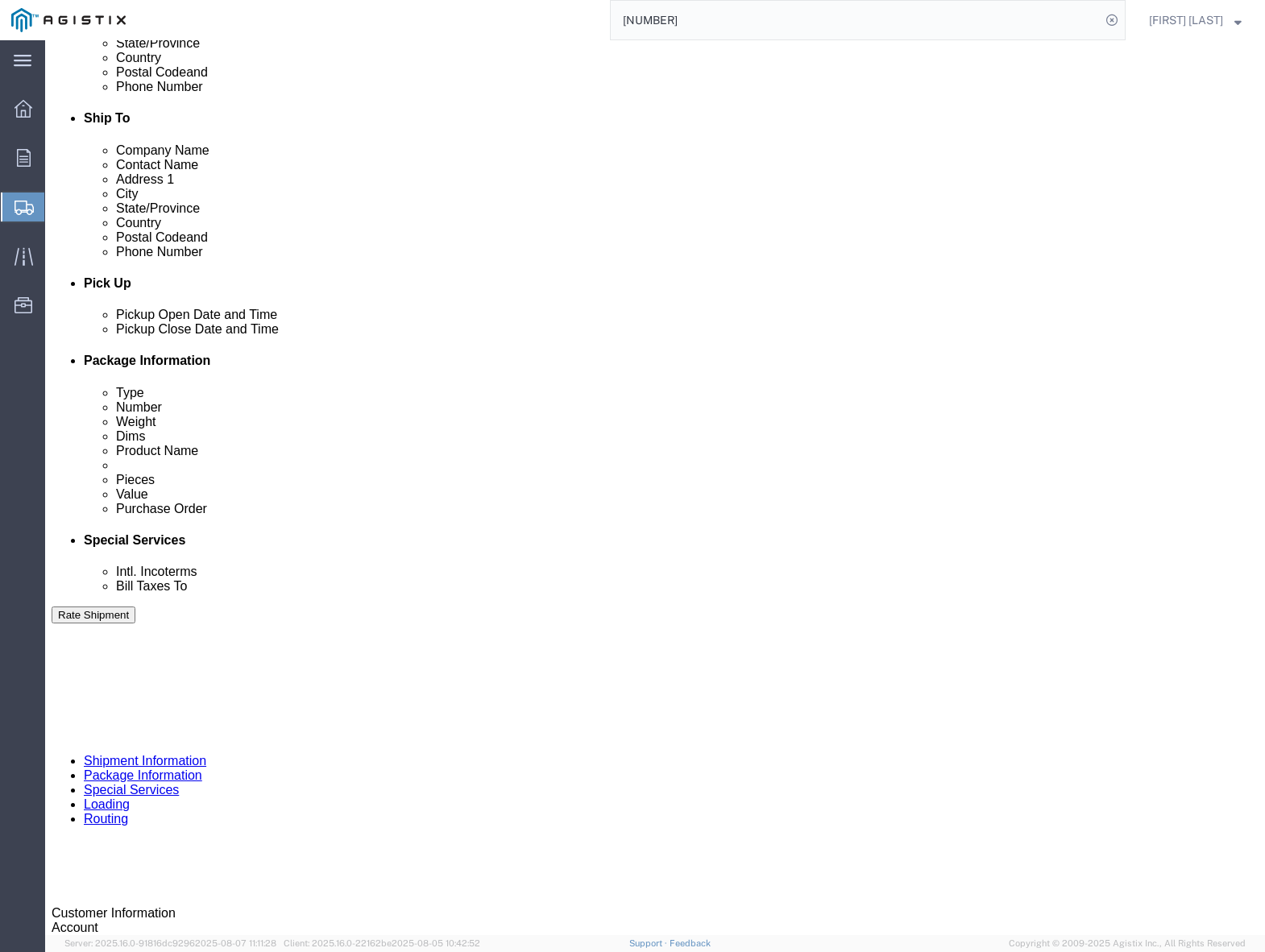 scroll, scrollTop: 705, scrollLeft: 0, axis: vertical 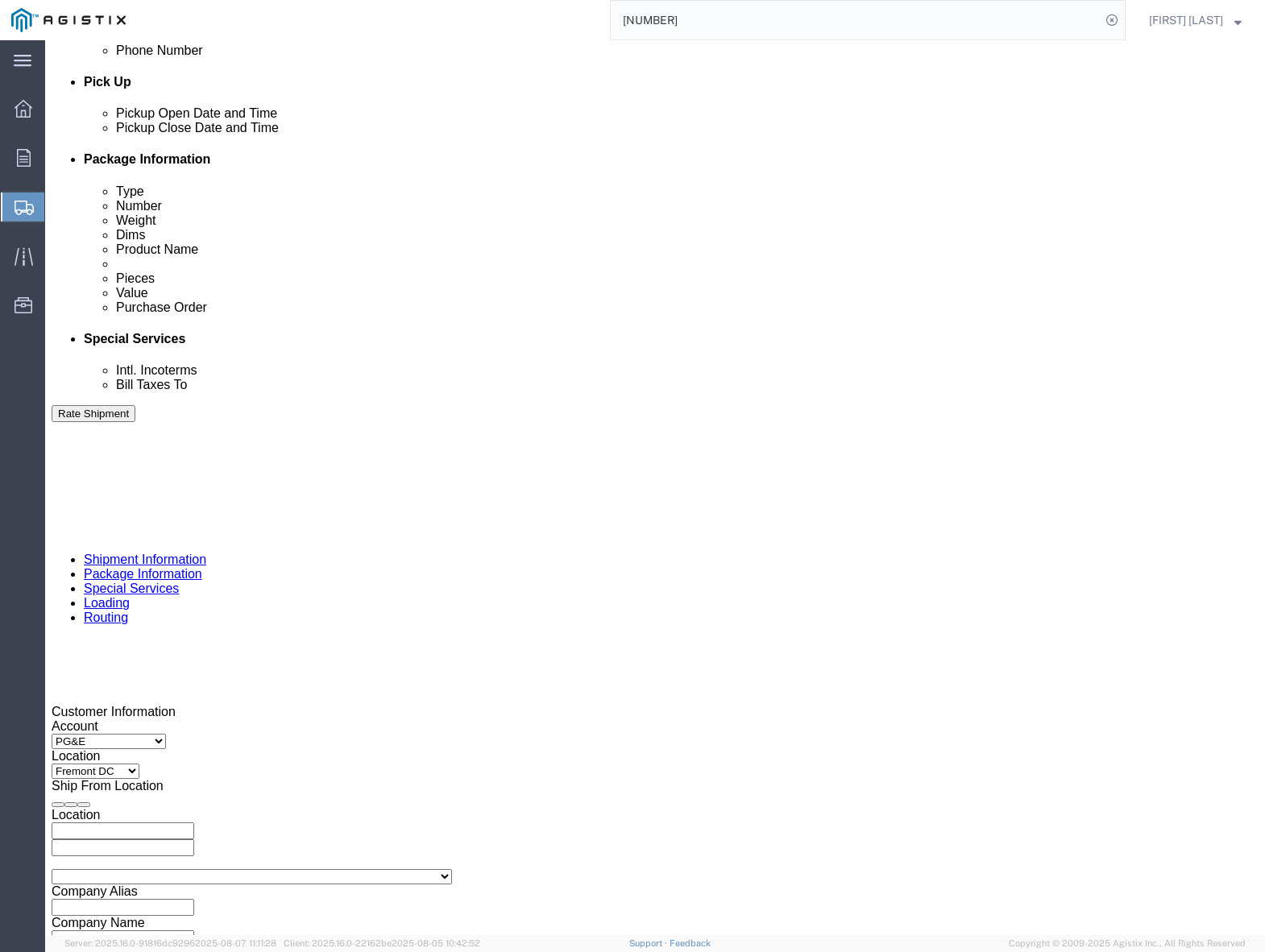 type on "[PHONE]" 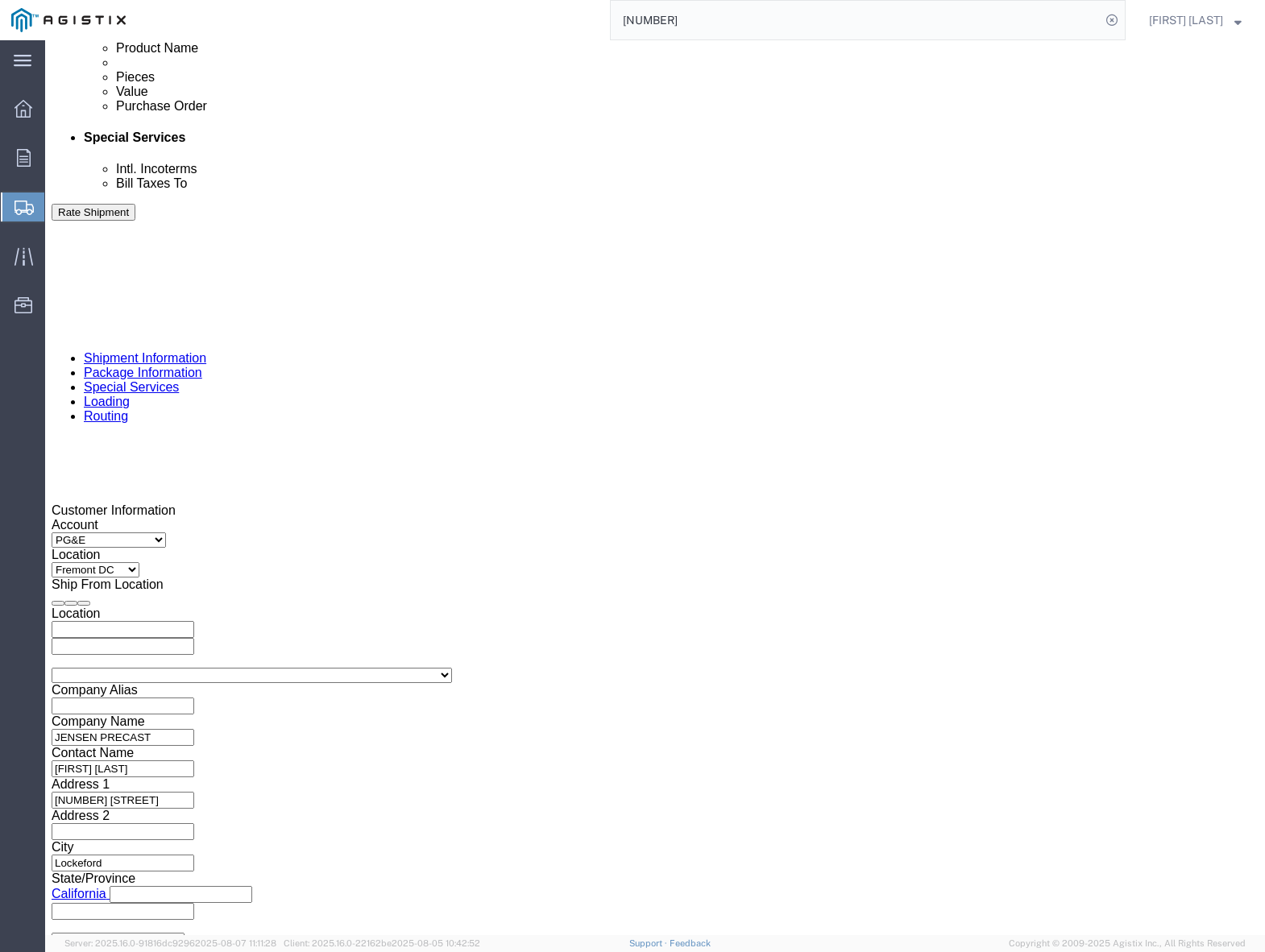 scroll, scrollTop: 928, scrollLeft: 0, axis: vertical 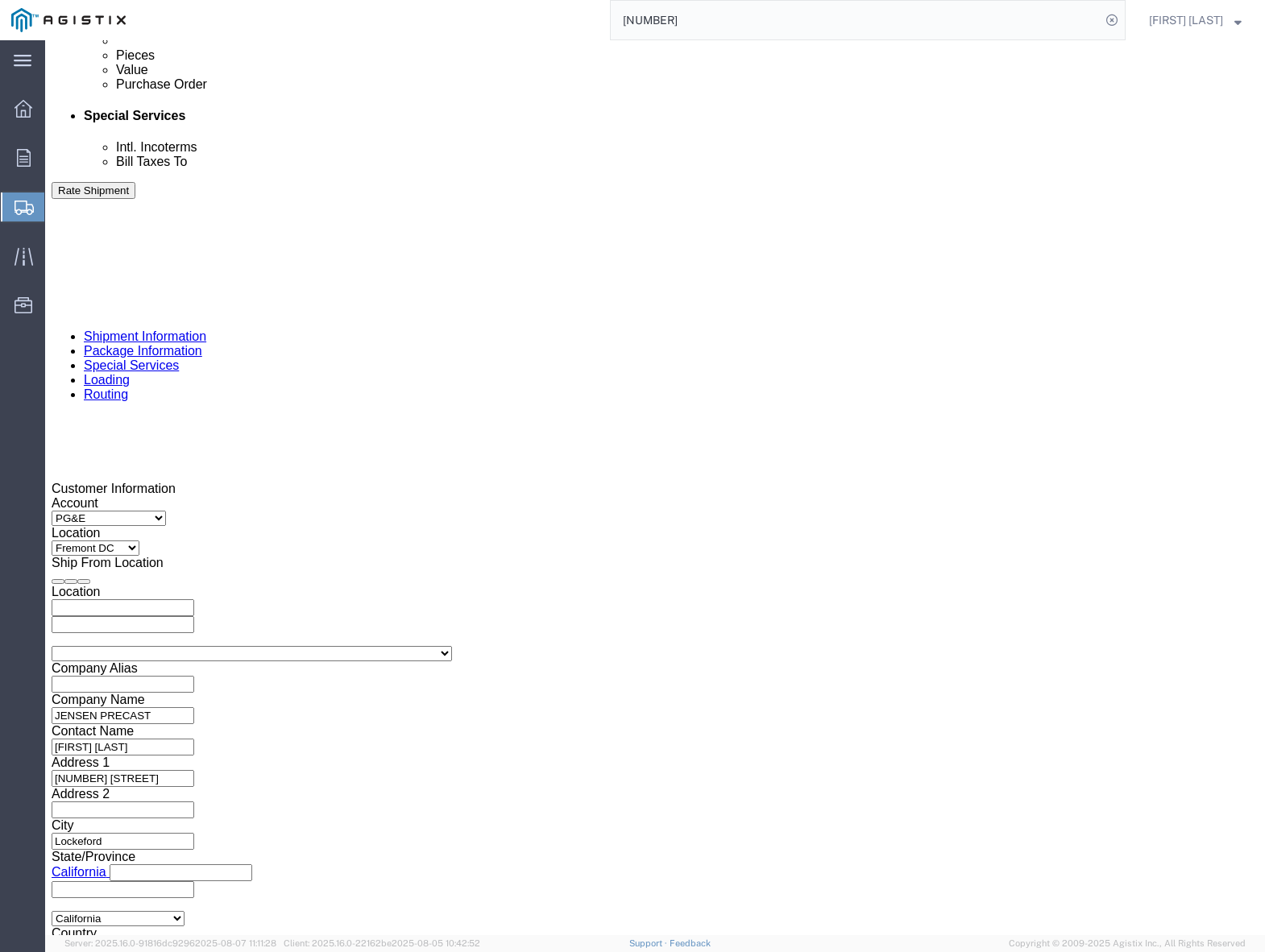 type on "[NUMBER]" 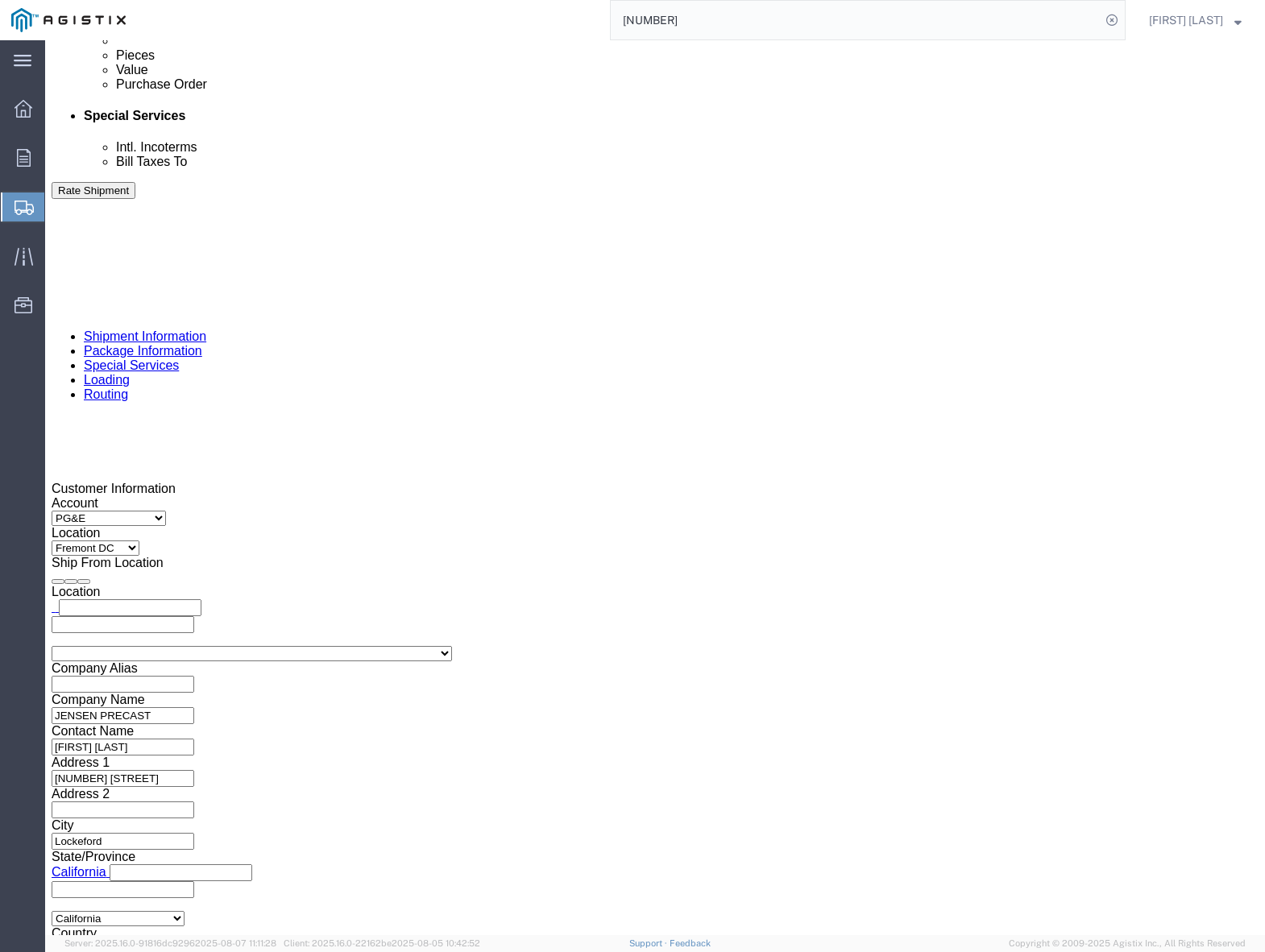 scroll, scrollTop: 0, scrollLeft: 0, axis: both 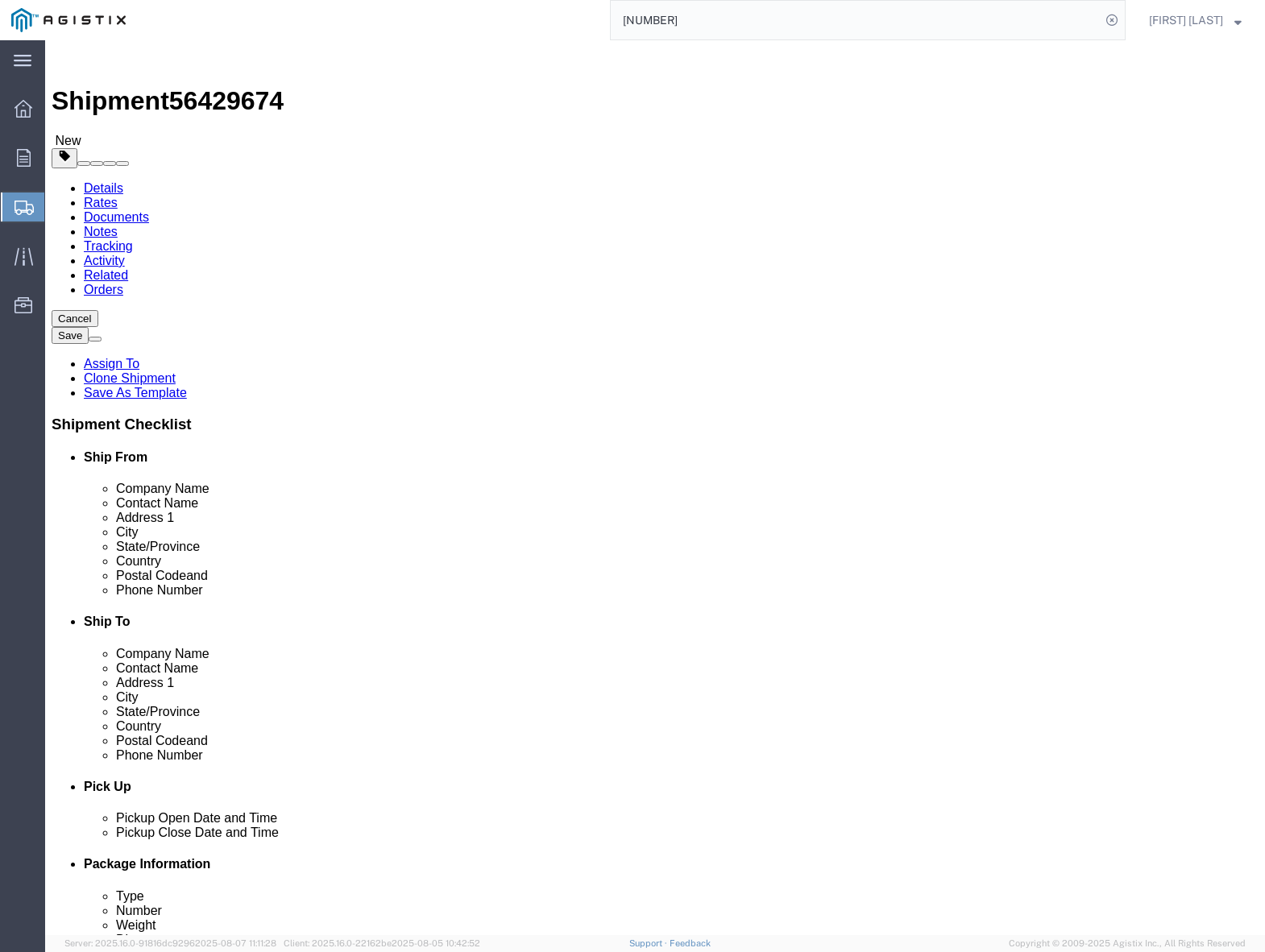click on "1.00 USD" 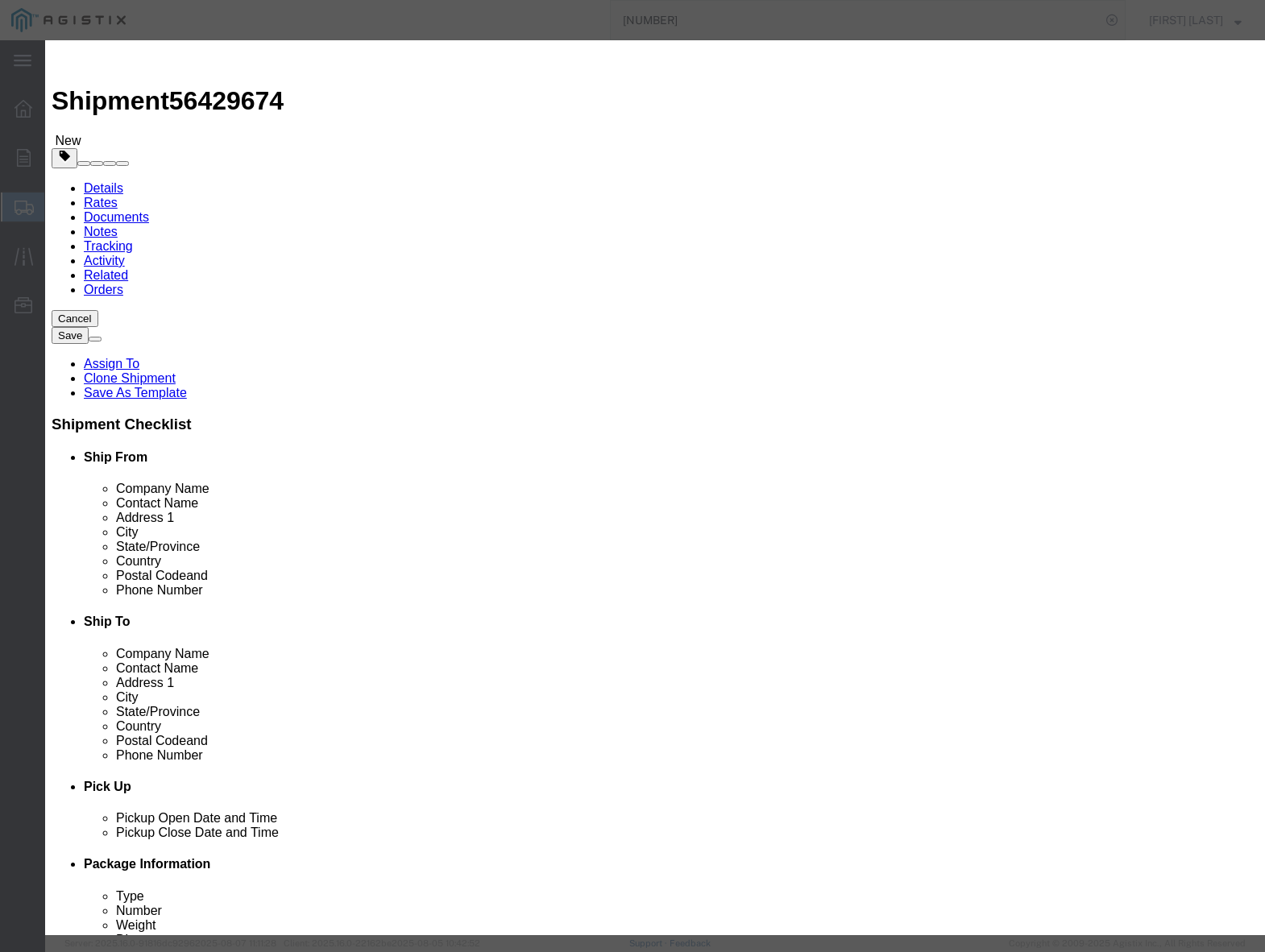 click on "Close" 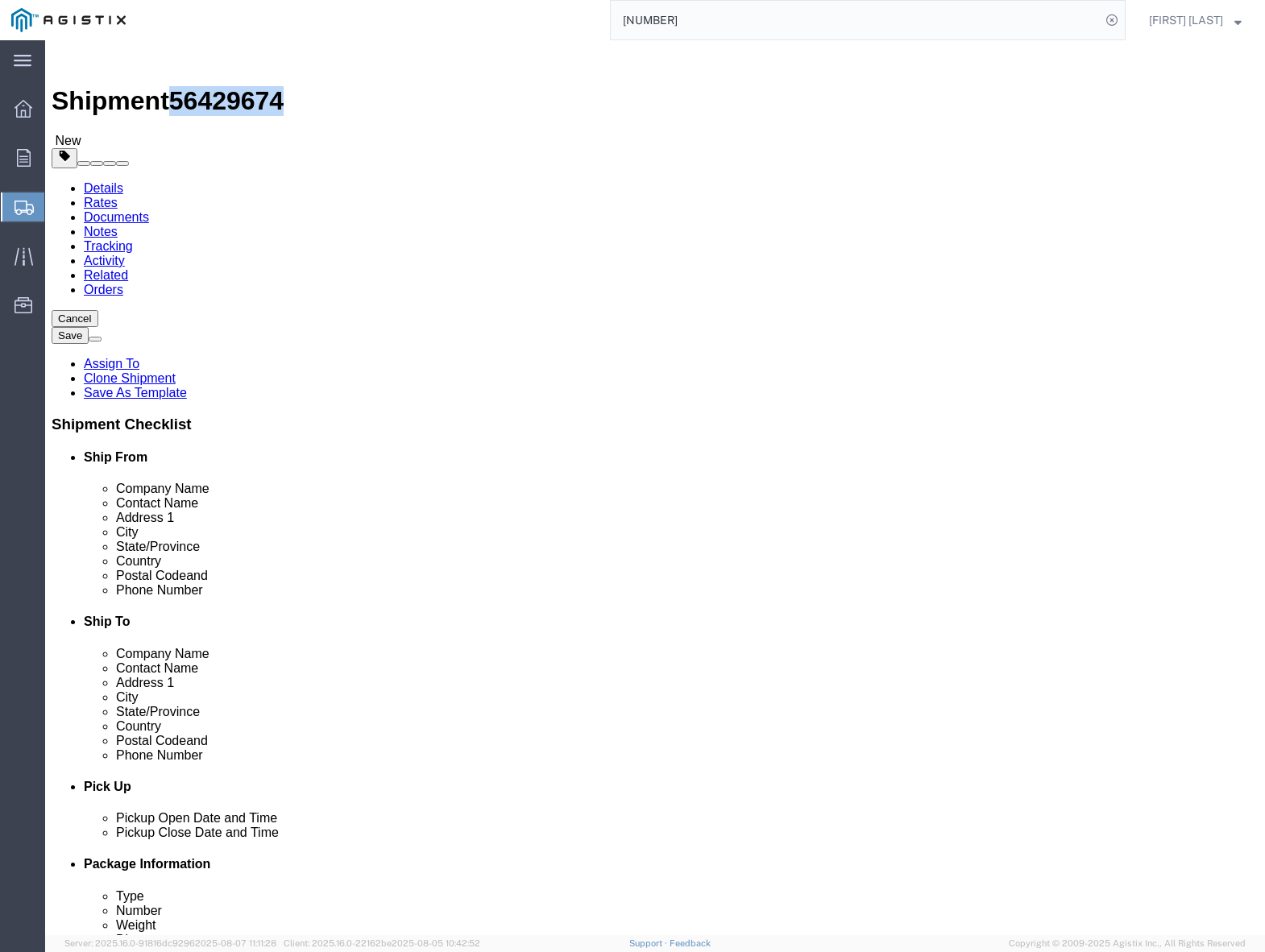 drag, startPoint x: 223, startPoint y: 25, endPoint x: 137, endPoint y: 22, distance: 86.05231 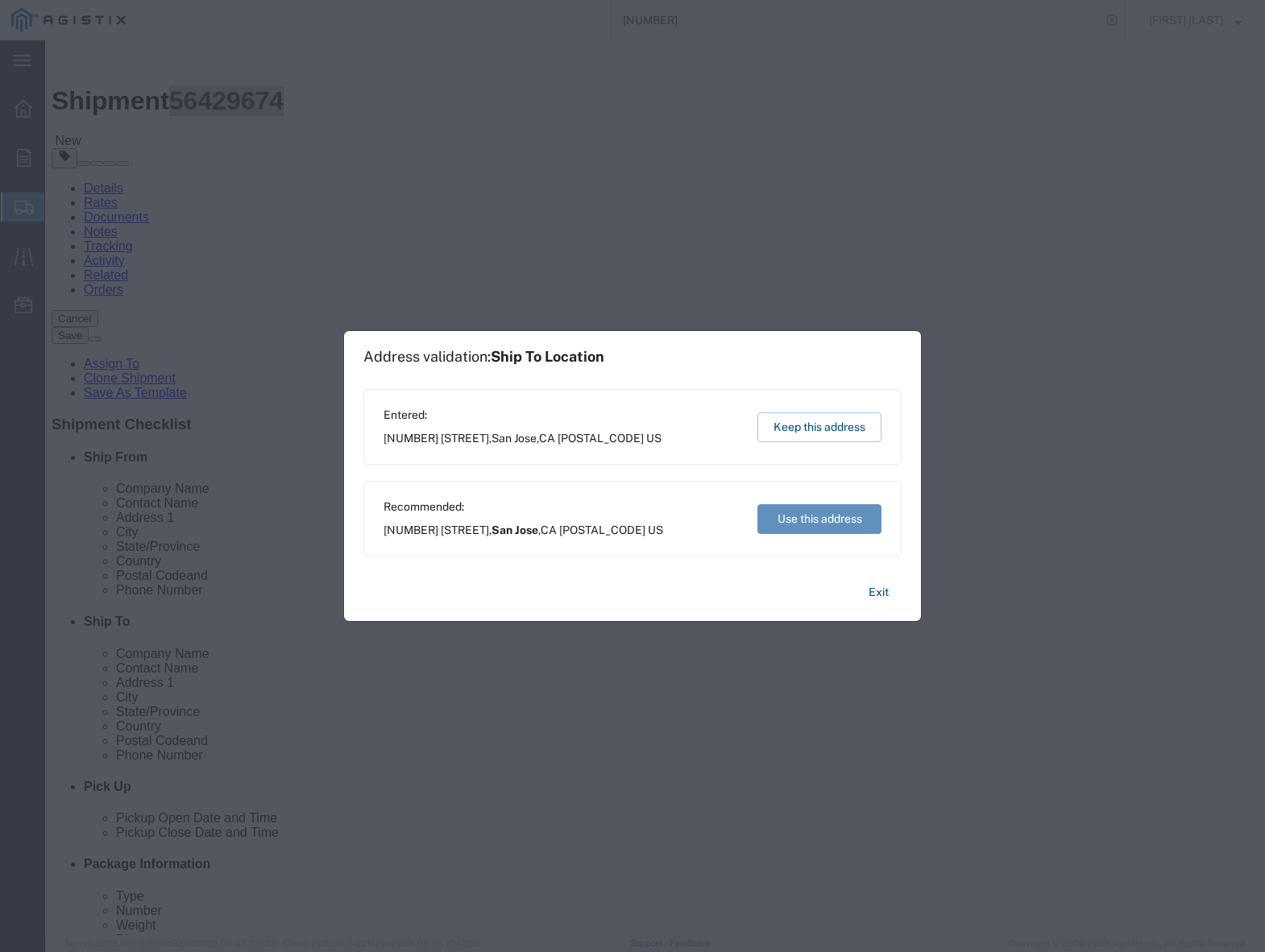 click on "Use this address" 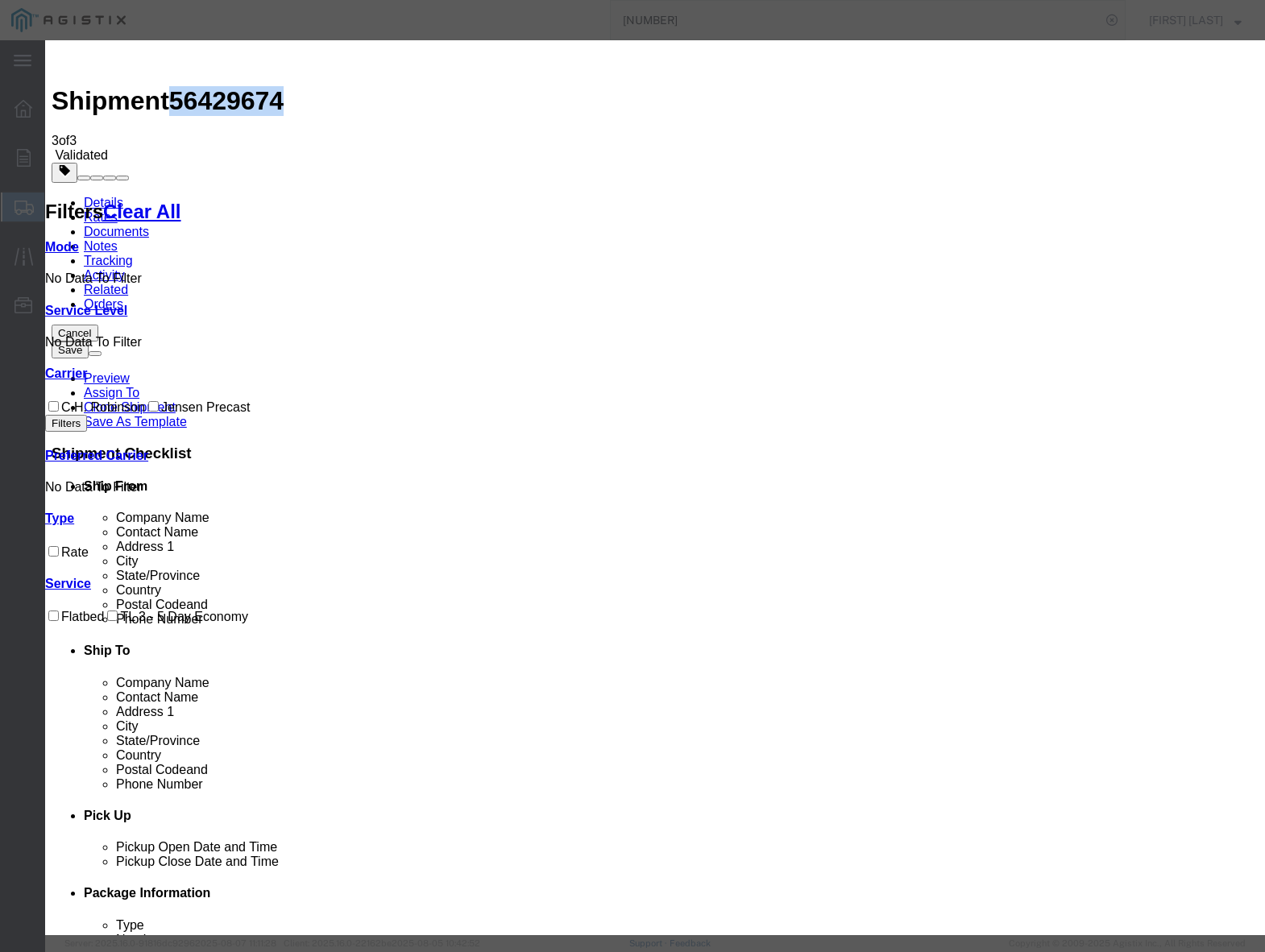 click on "Continue" at bounding box center [79, 3409] 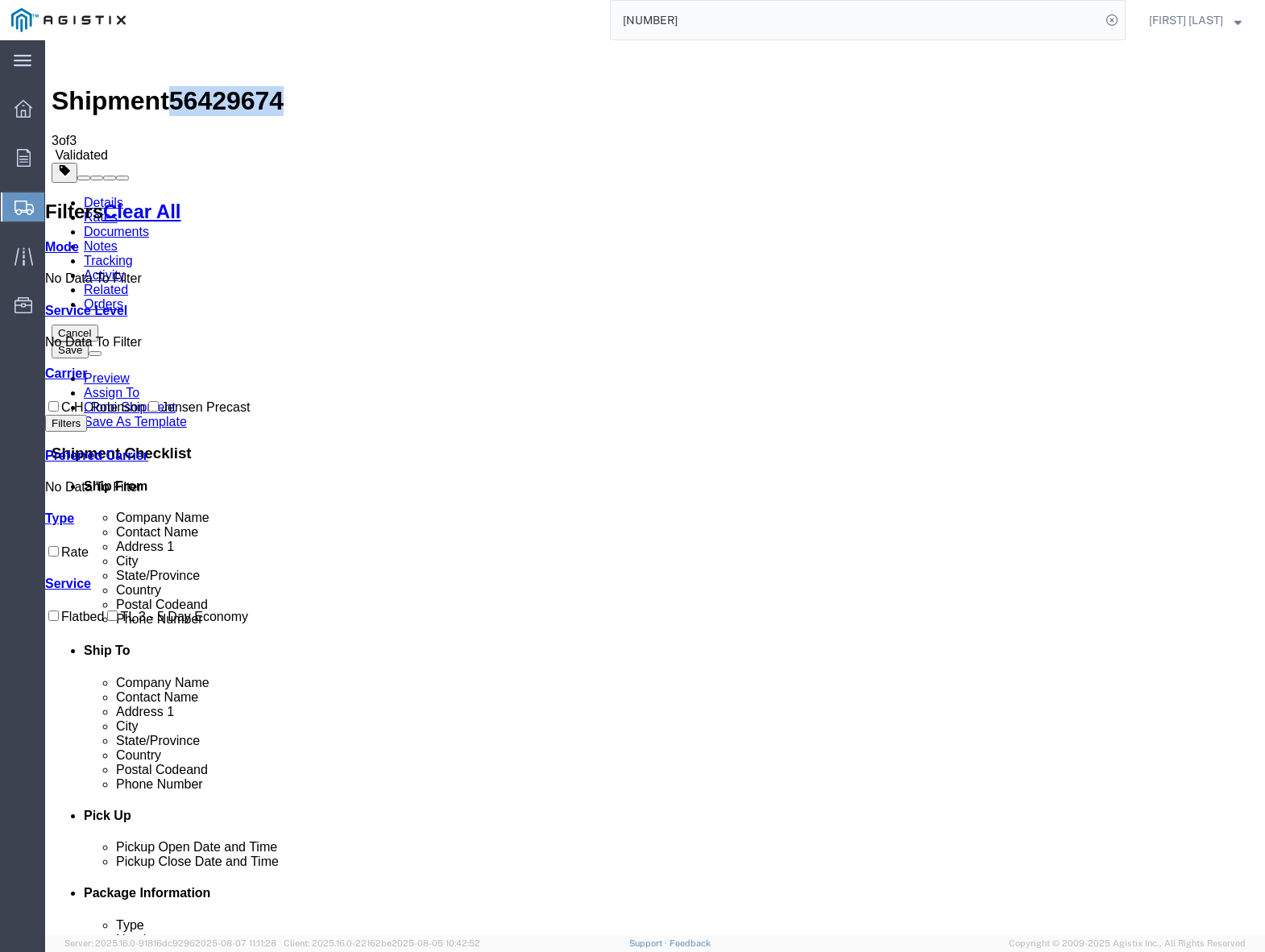 click on "Book" at bounding box center (952, 1753) 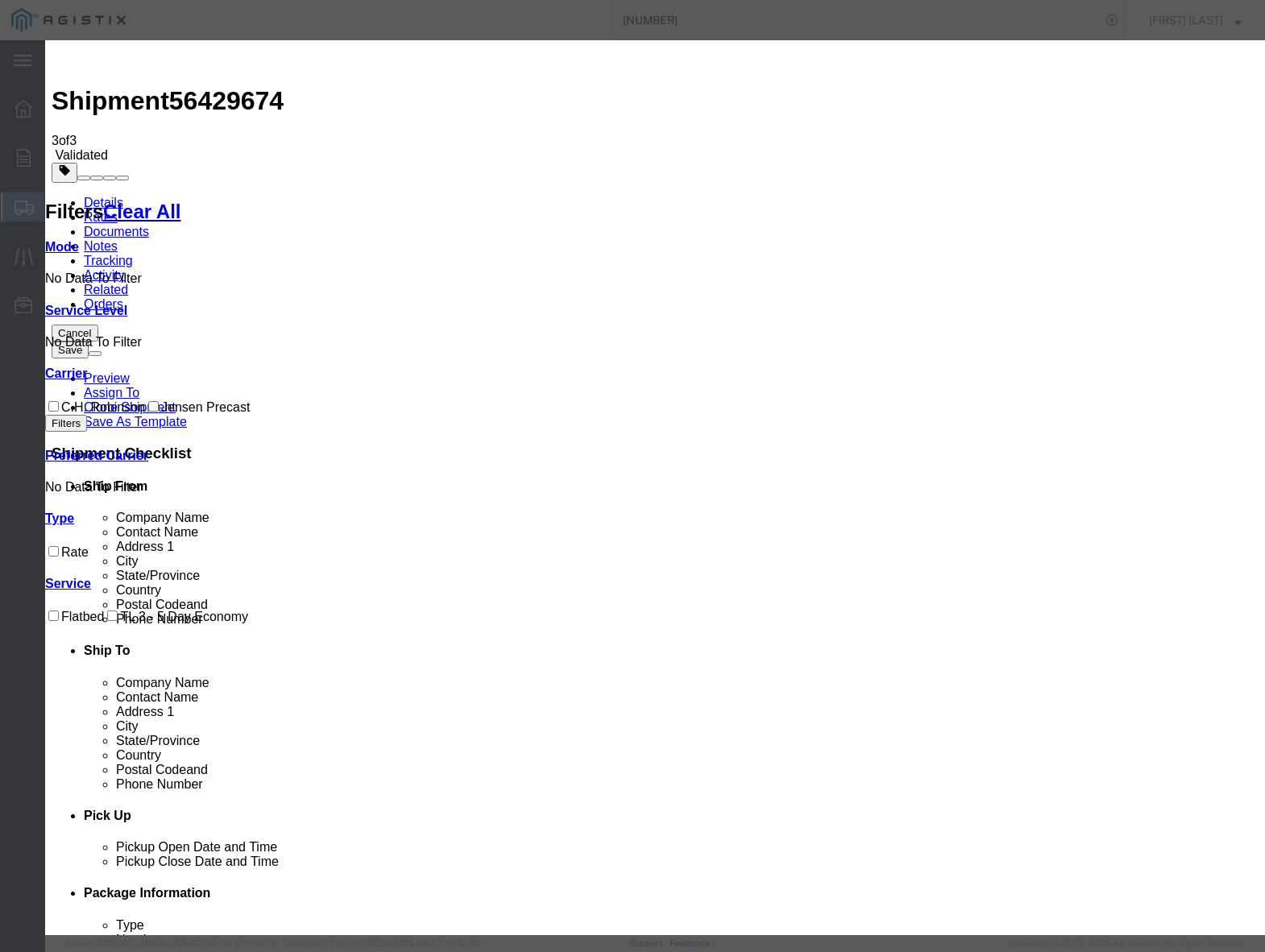 drag, startPoint x: 496, startPoint y: 159, endPoint x: 376, endPoint y: 145, distance: 120.81391 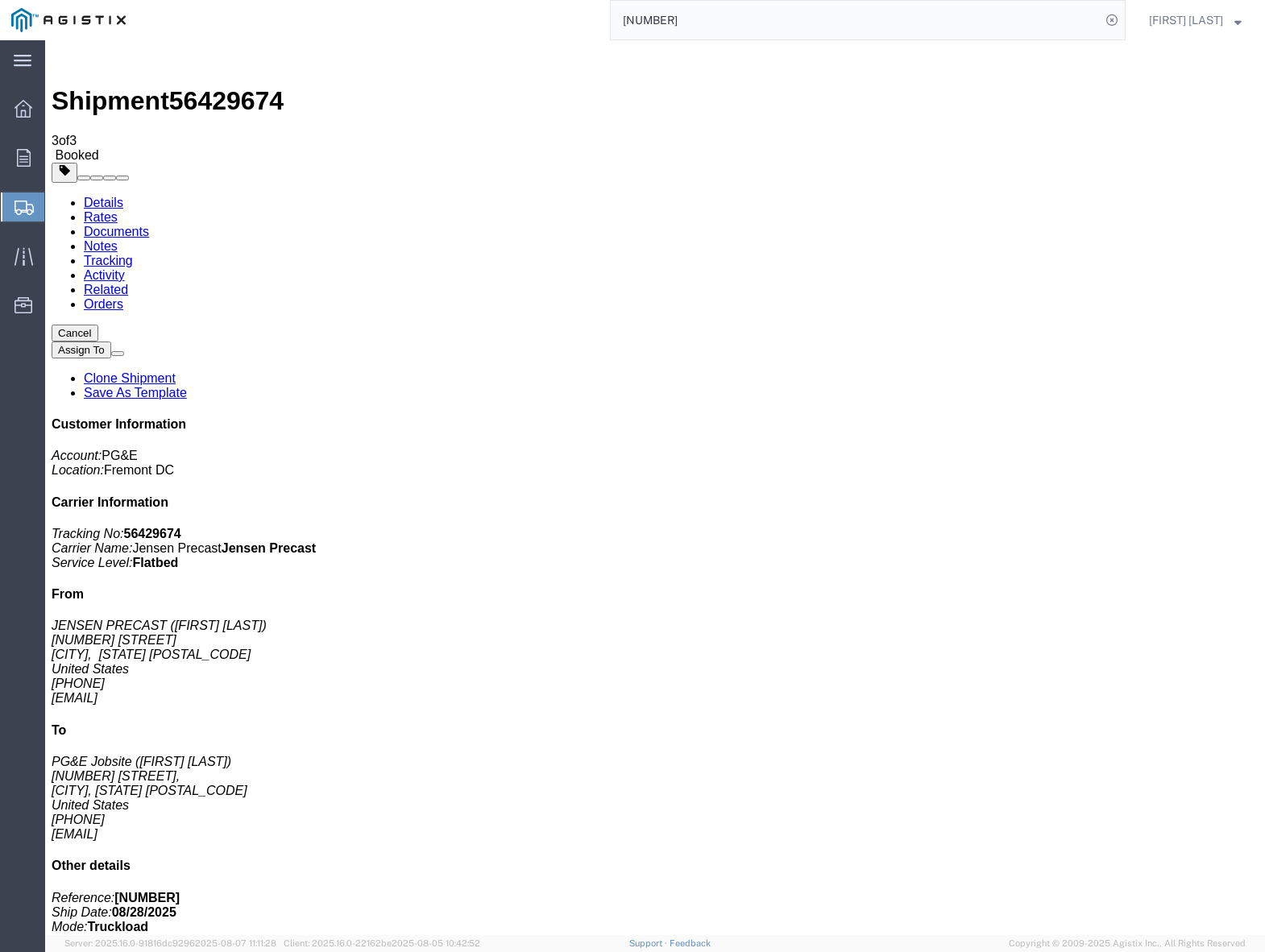 click on "Shipment  [NUMBER] [NUMBER]
of
[NUMBER]  Booked
Details Rates Documents Notes Tracking Activity Related Orders
Cancel
Assign To
Clone Shipment
Save As Template
Customer Information
Account: PG&E
Location: Fremont DC
Carrier Information
Tracking No: [NUMBER]
Carrier Name: Jensen Precast Jensen Precast
Service Level: Flatbed
From
JENSEN PRECAST ([FIRST] [LAST])
[NUMBER] [STREET] [CITY],
[STATE] [POSTAL_CODE]
United States
[PHONE] [EMAIL]
To
PG&E Jobsite ([FIRST] [LAST])
[NUMBER] [STREET], [CITY],  [STATE] [POSTAL_CODE]
United States
[PHONE] [EMAIL]
Other details
Reference: [NUMBER]
Ship Date: [DATE]
Mode: Truckload
Creator: [FIRST] [LAST]
Creator: [EMAIL]
Last Saved: [DATE] [TIME]PDT
Type" at bounding box center (655, 1663) 